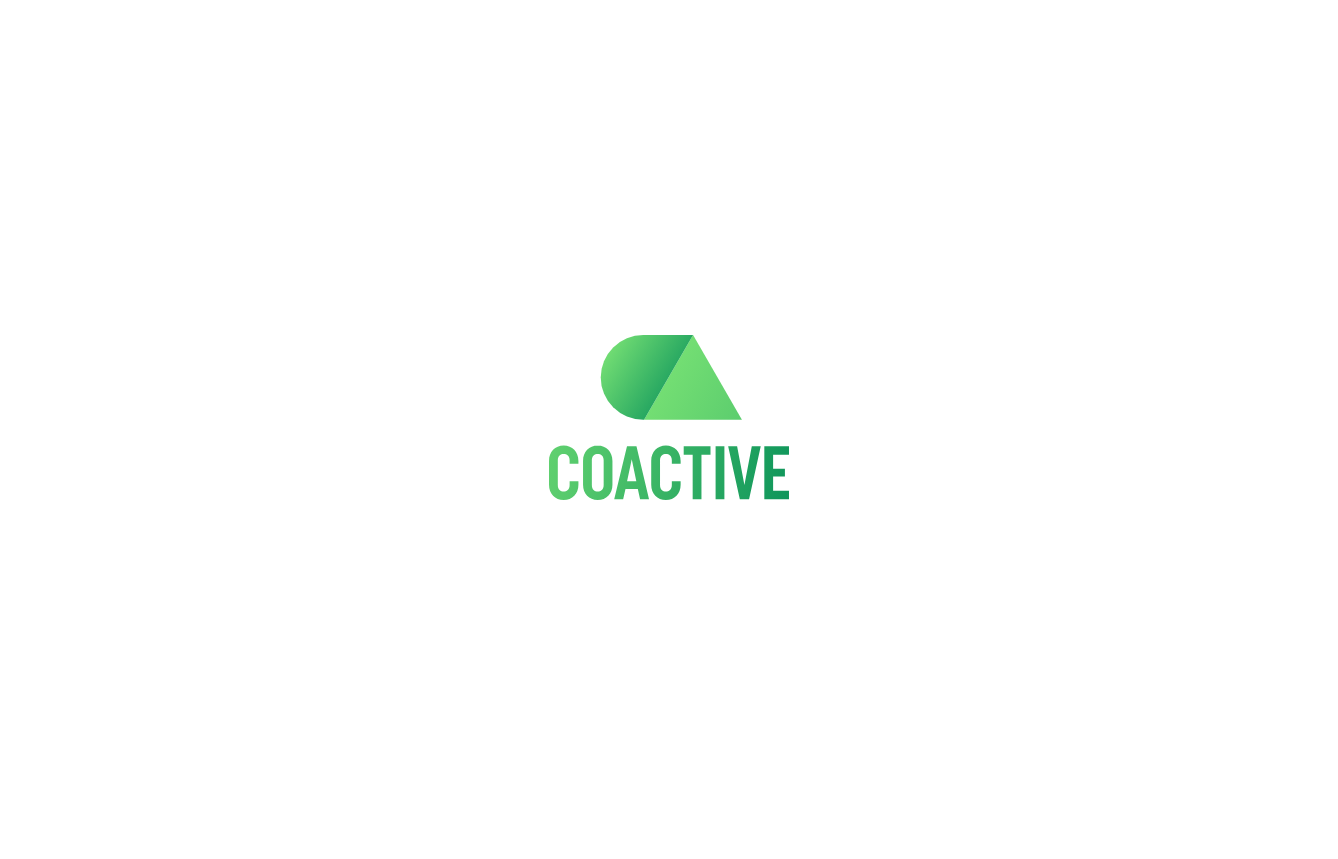 scroll, scrollTop: 0, scrollLeft: 0, axis: both 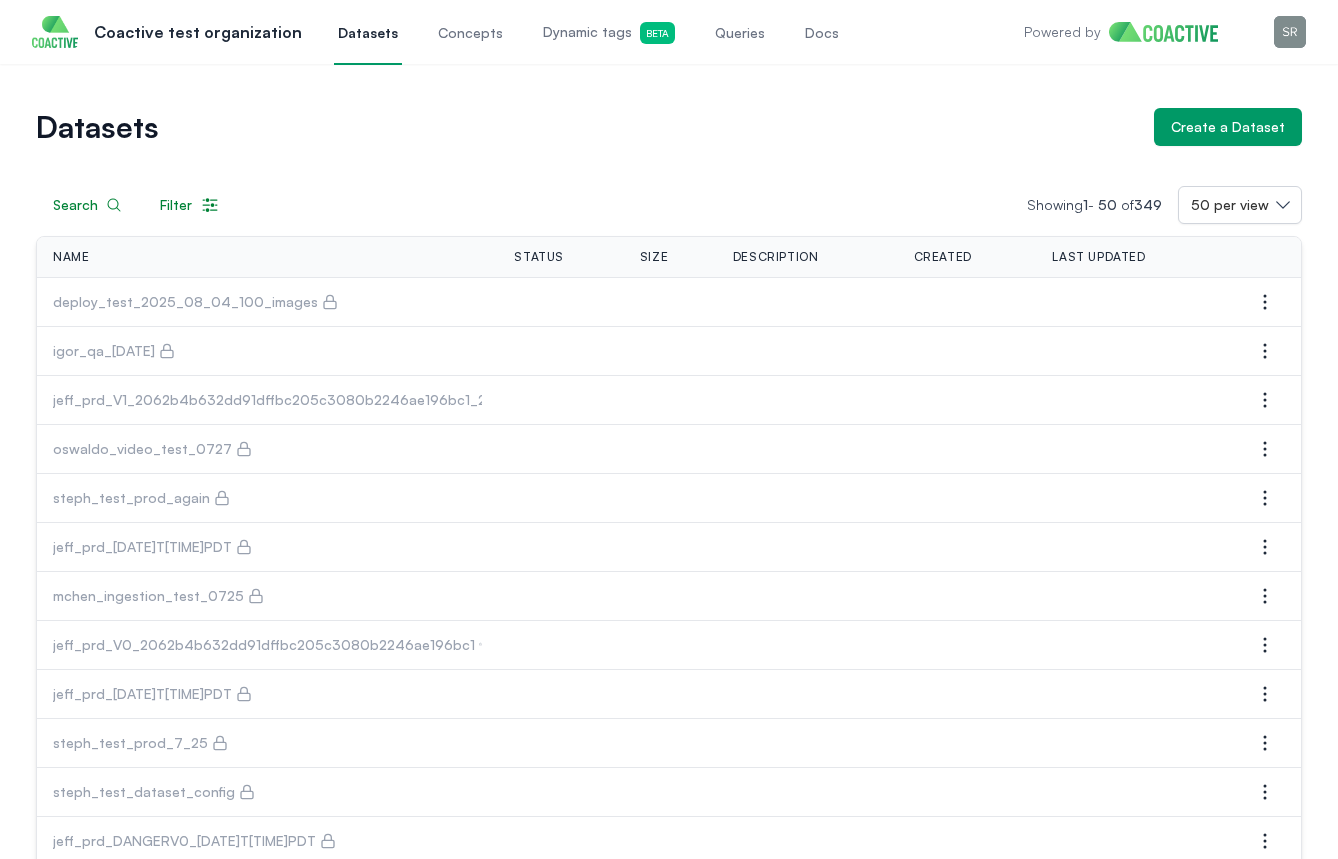 click at bounding box center [1171, 32] 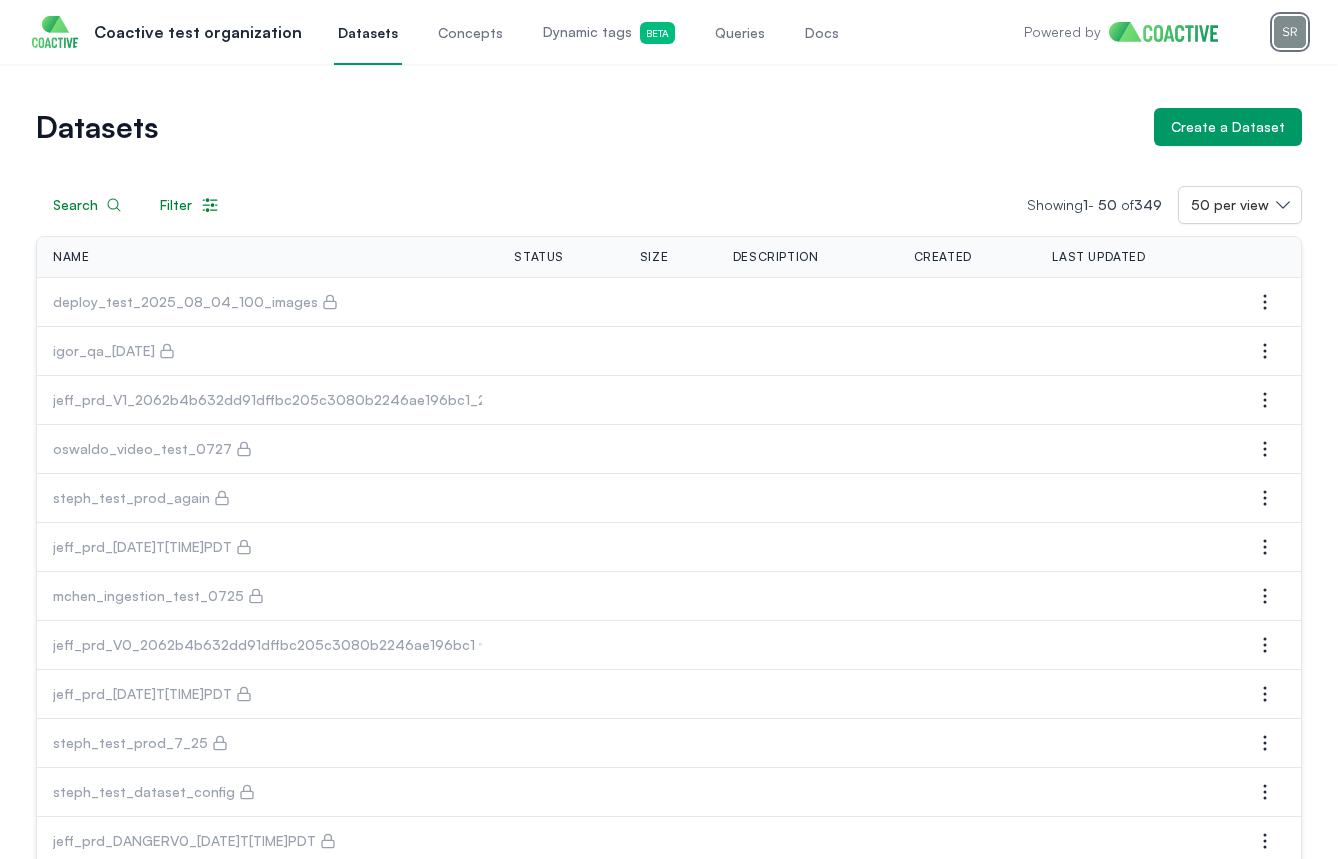 click at bounding box center (1290, 32) 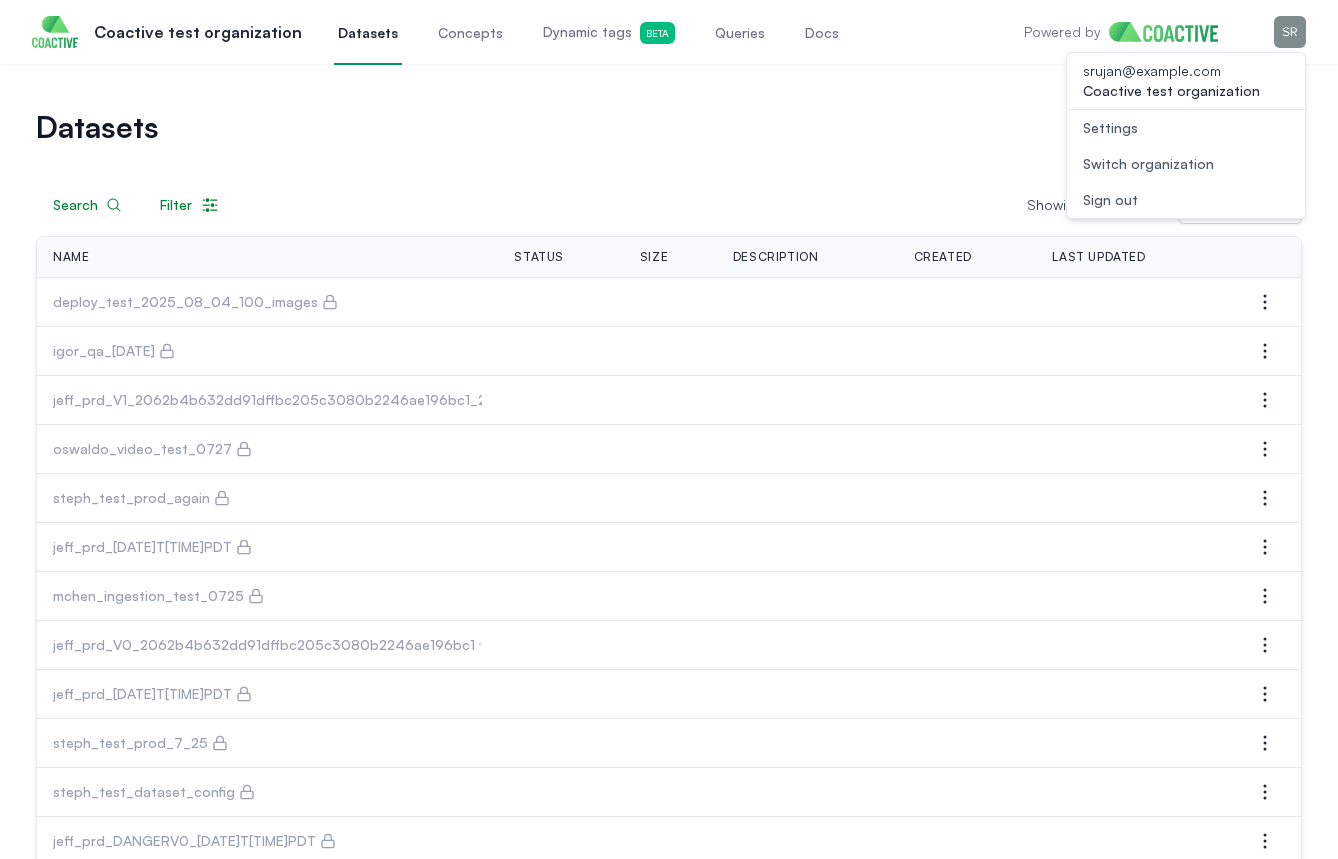 click on "Switch organization" at bounding box center (1148, 164) 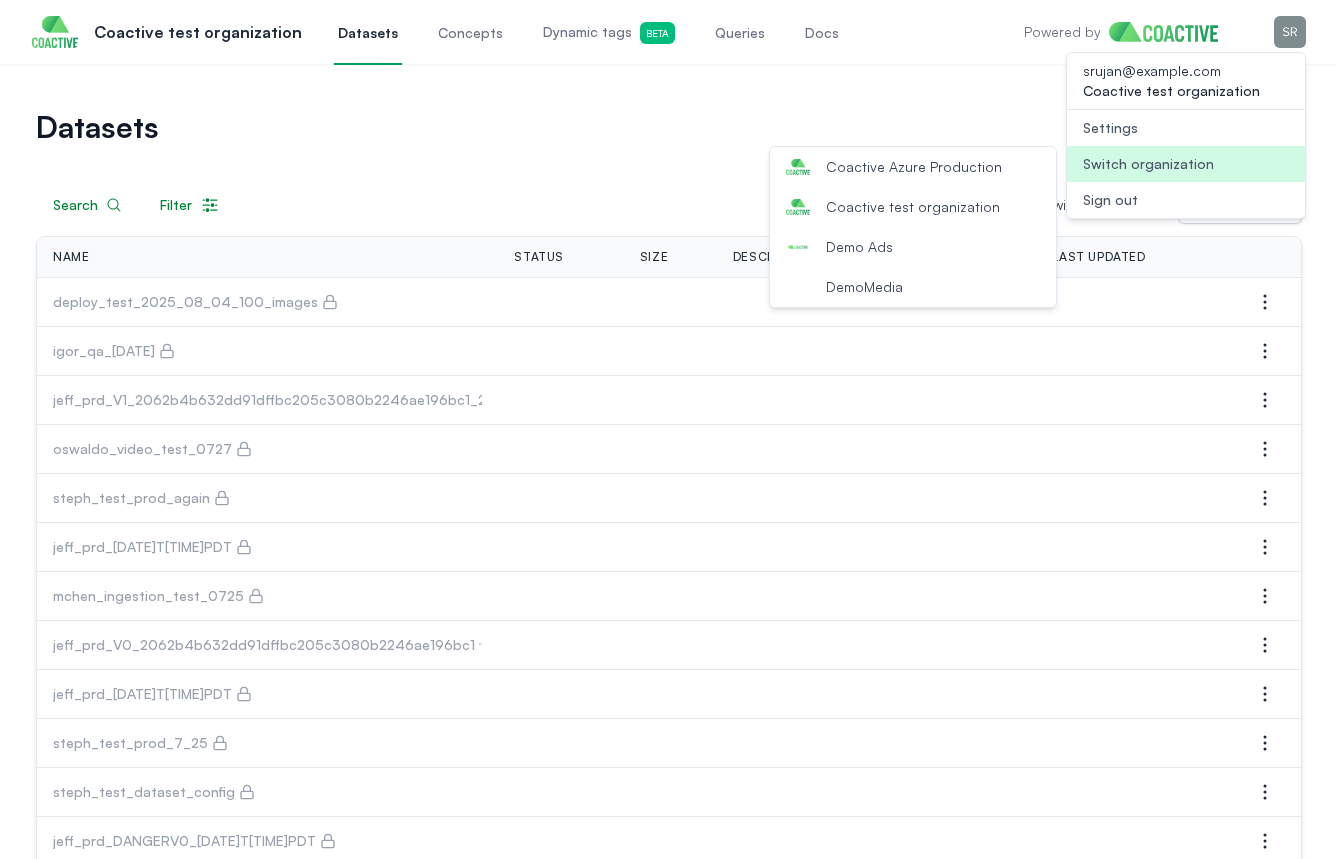 click on "Demo Ads" at bounding box center [913, 247] 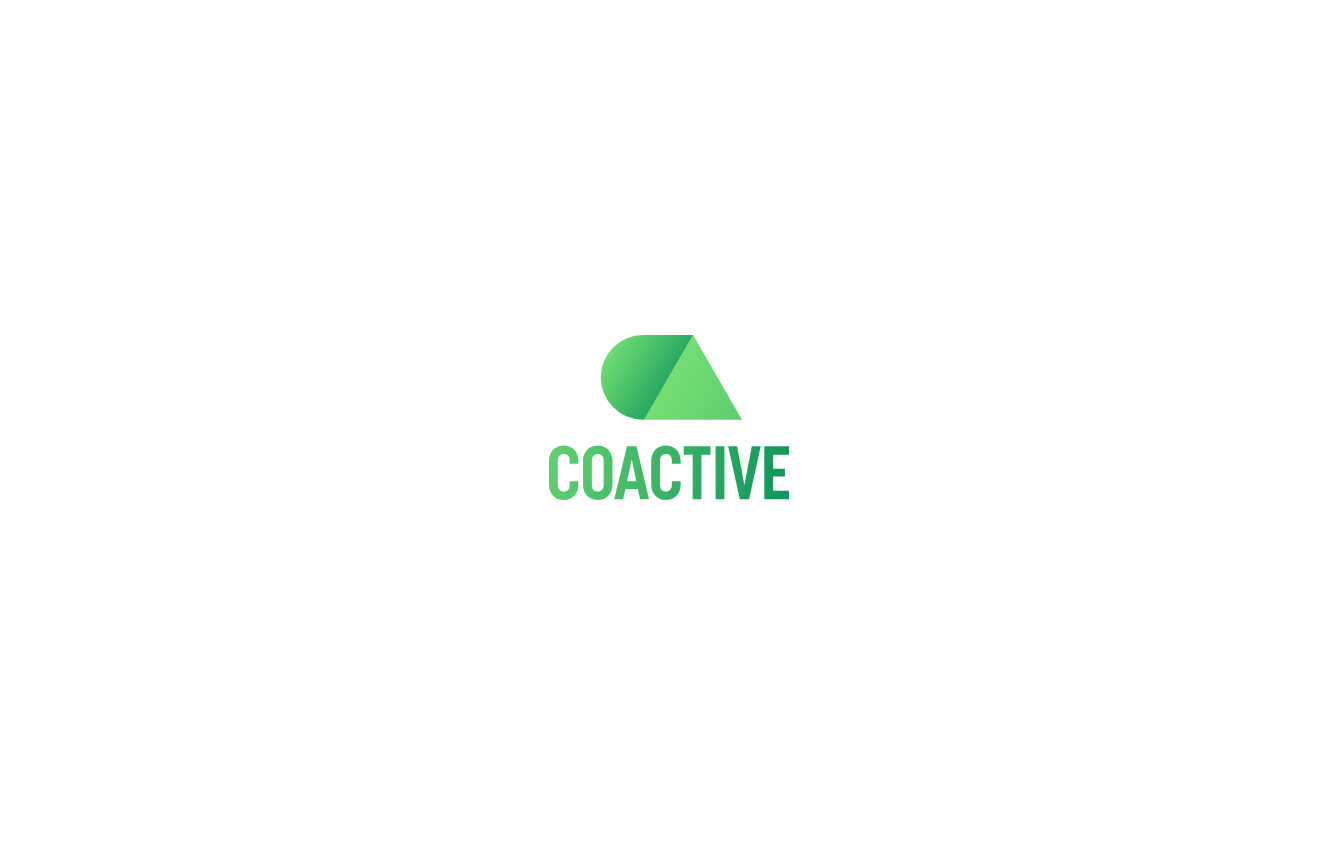 scroll, scrollTop: 0, scrollLeft: 0, axis: both 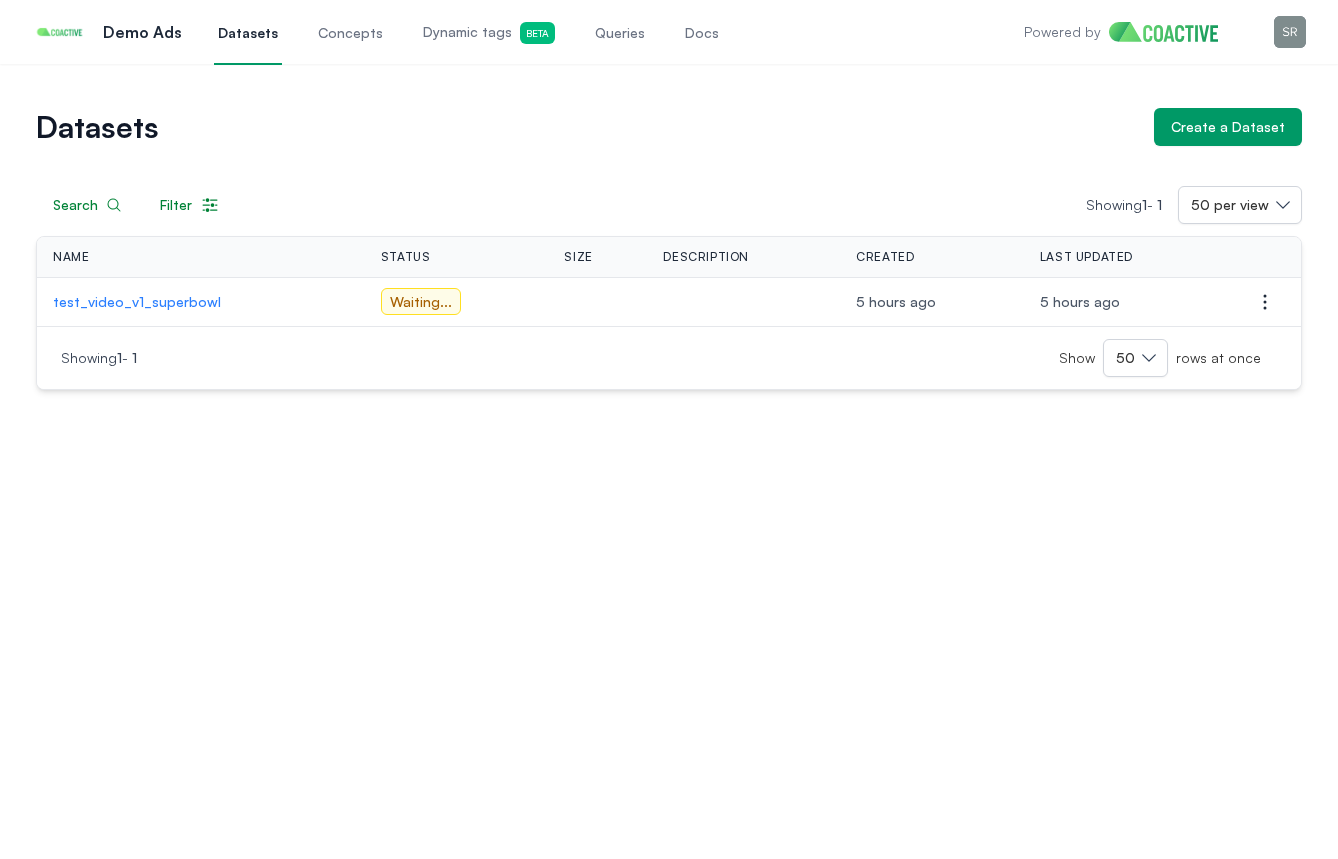 click on "test_video_v1_superbowl" at bounding box center (201, 302) 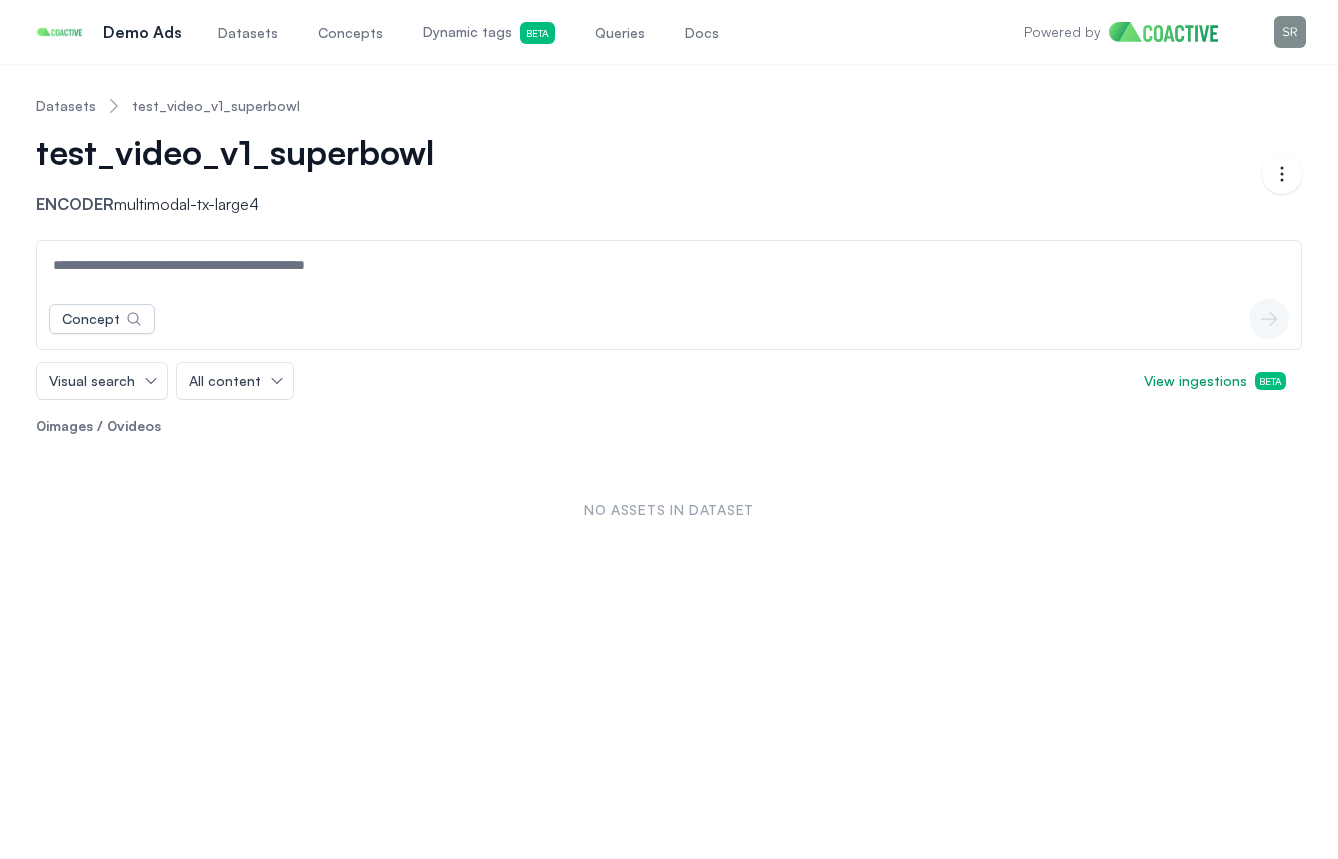 click on "0  images /   0  videos" at bounding box center (669, 426) 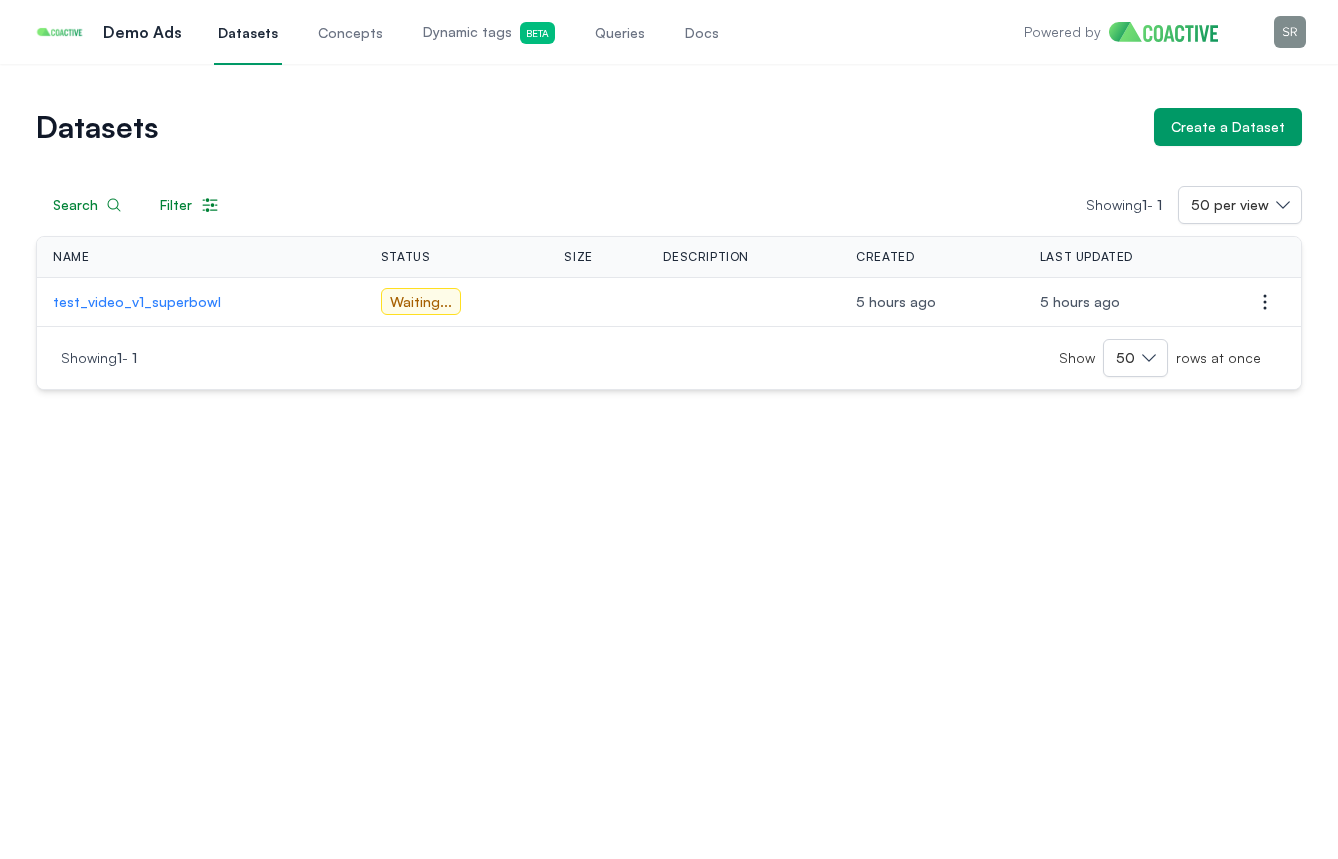 click on "test_video_v1_superbowl" at bounding box center (201, 302) 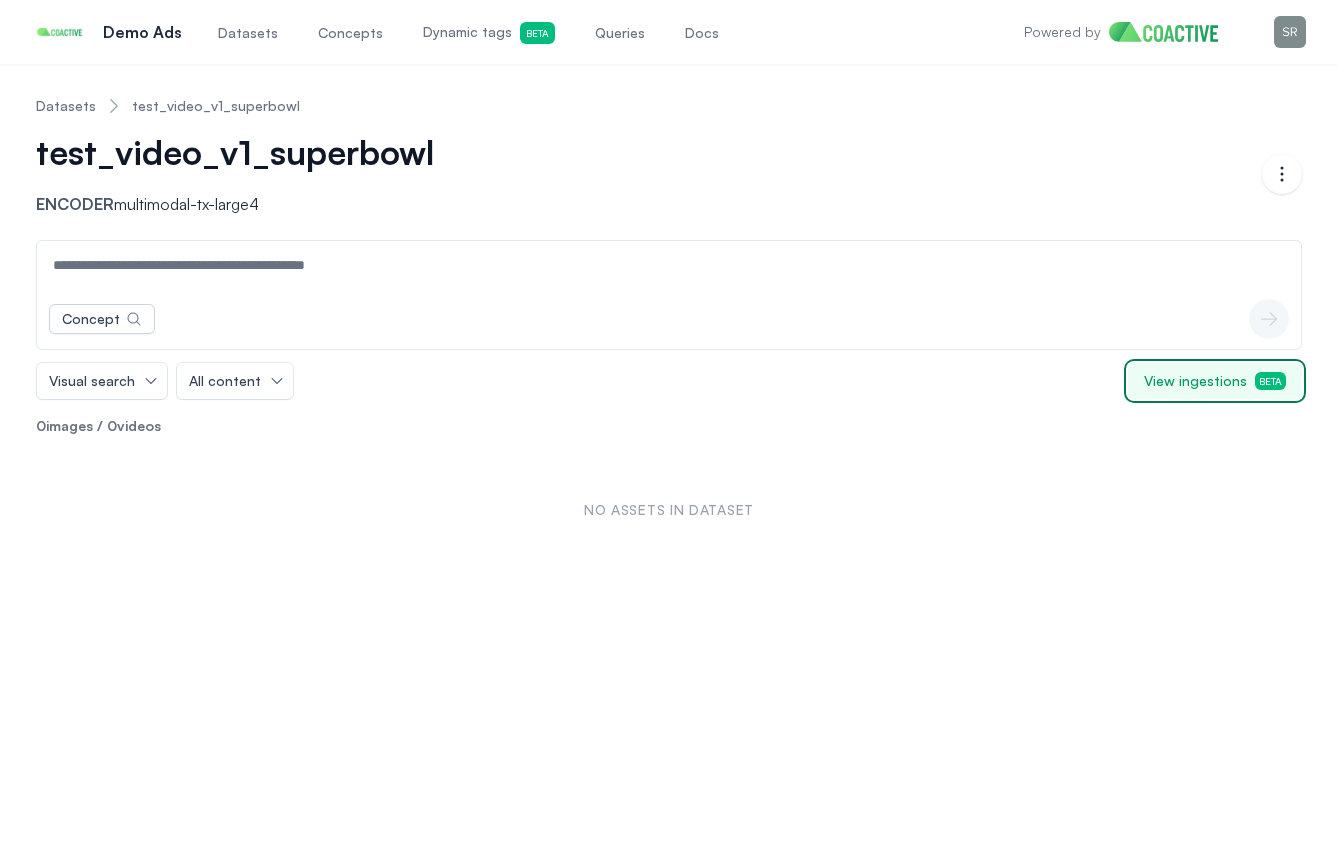 click on "View ingestions Beta" at bounding box center [1215, 381] 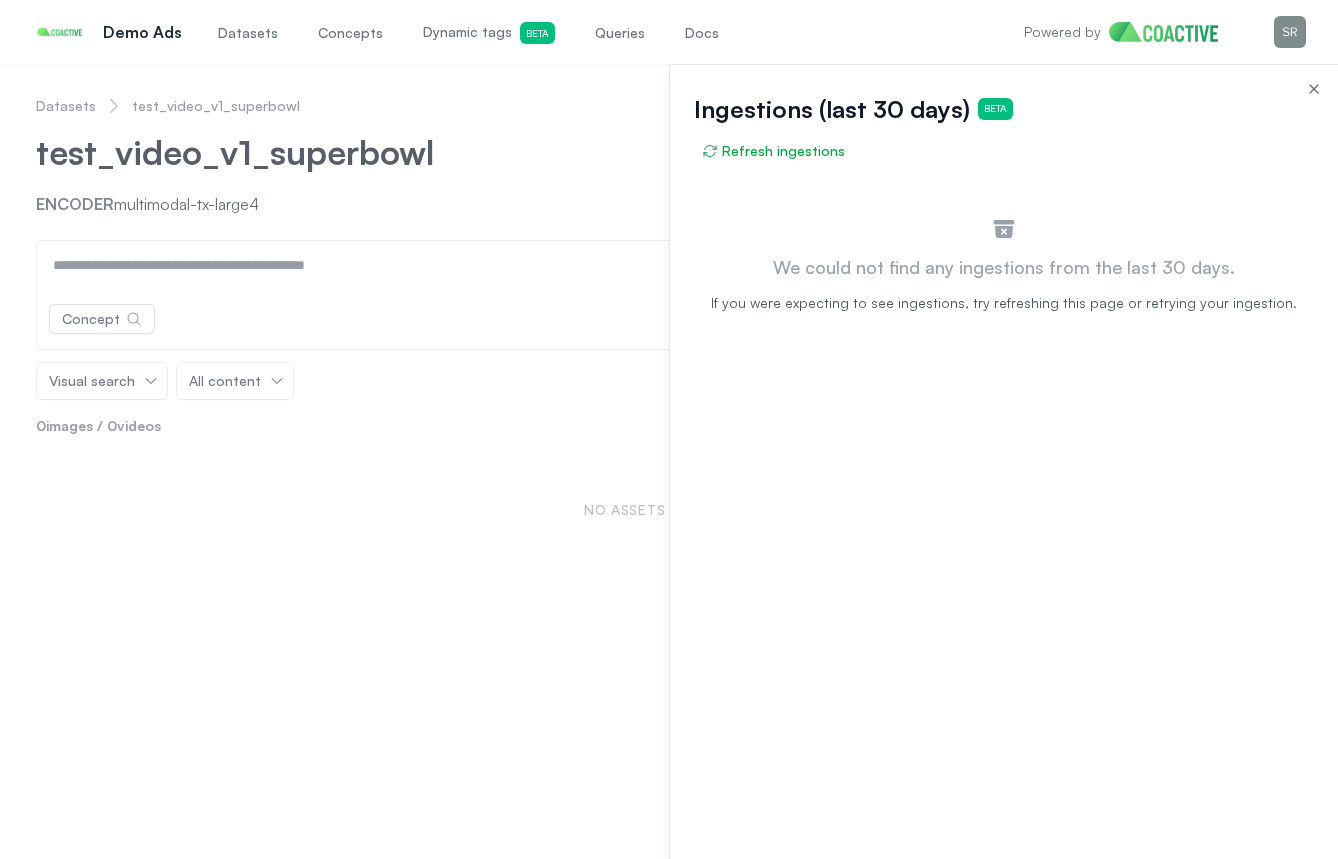 click 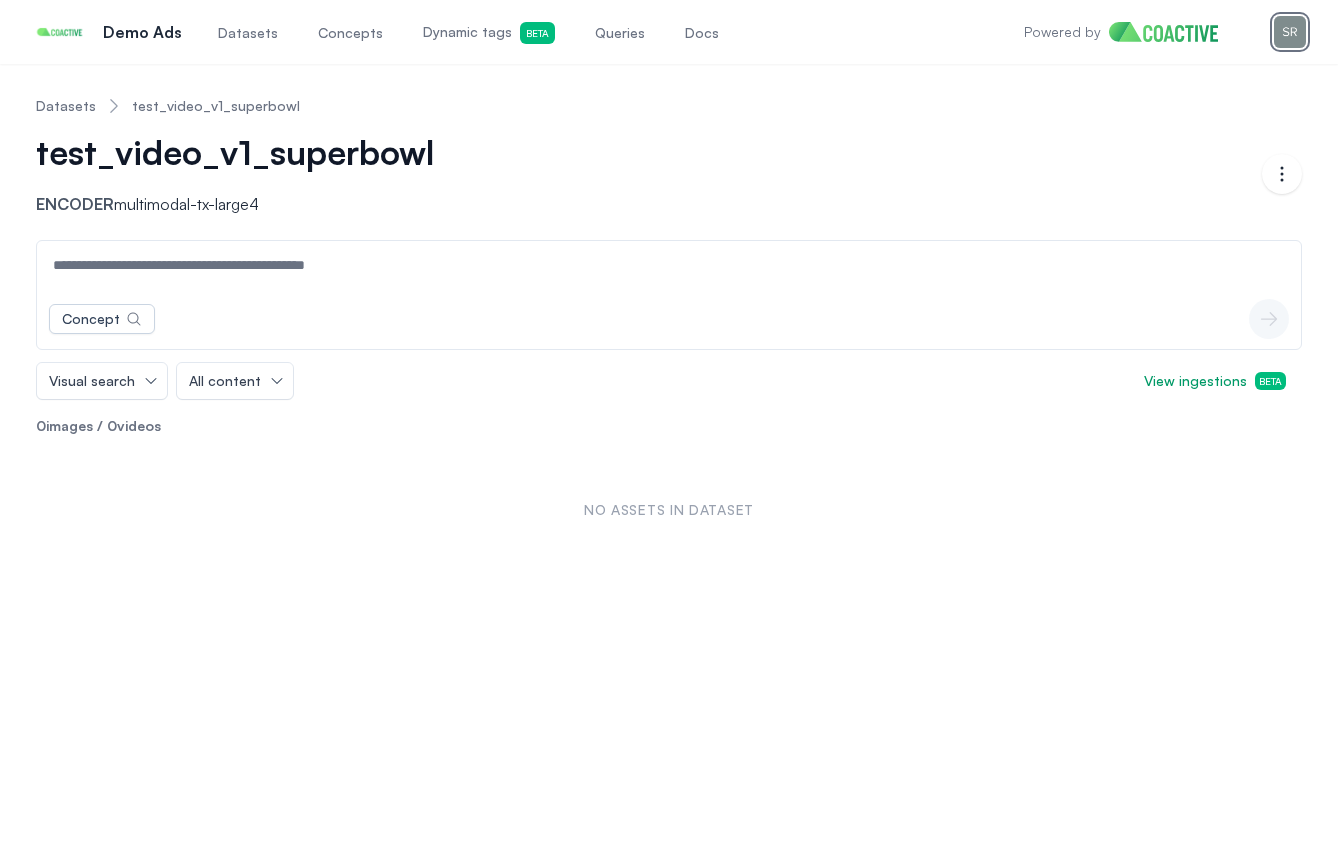click at bounding box center [1290, 32] 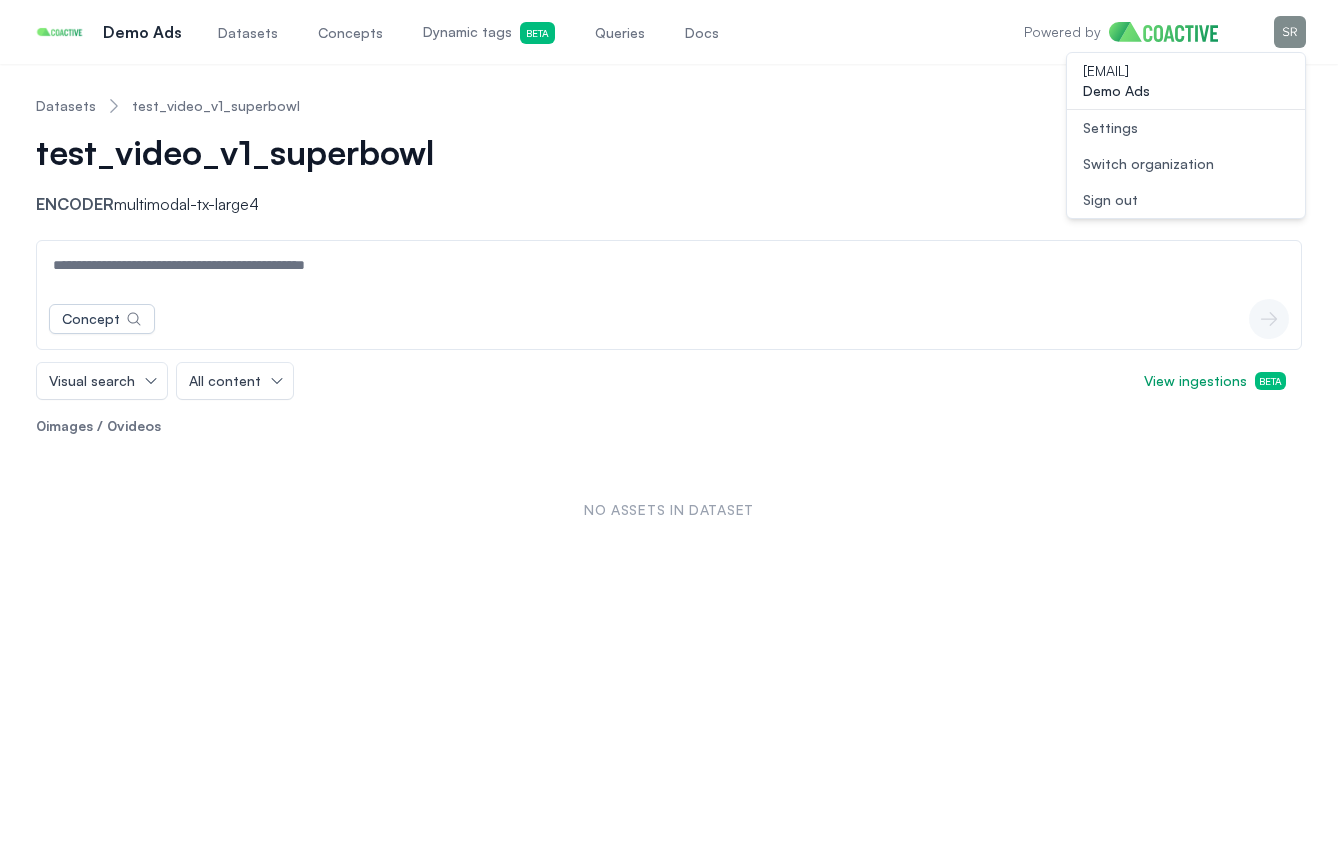 click on "Switch organization" at bounding box center [1148, 164] 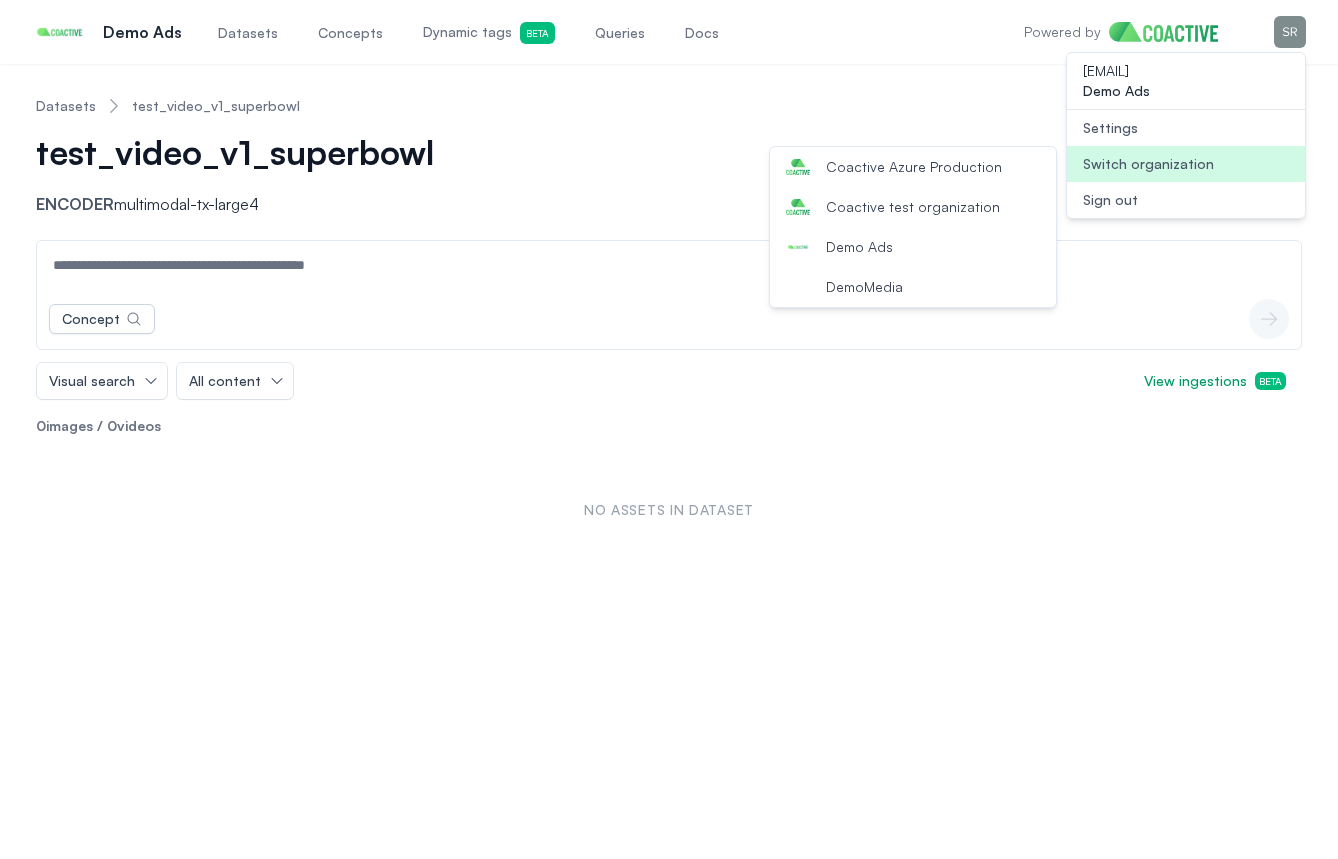 click on "DemoMedia" at bounding box center [913, 287] 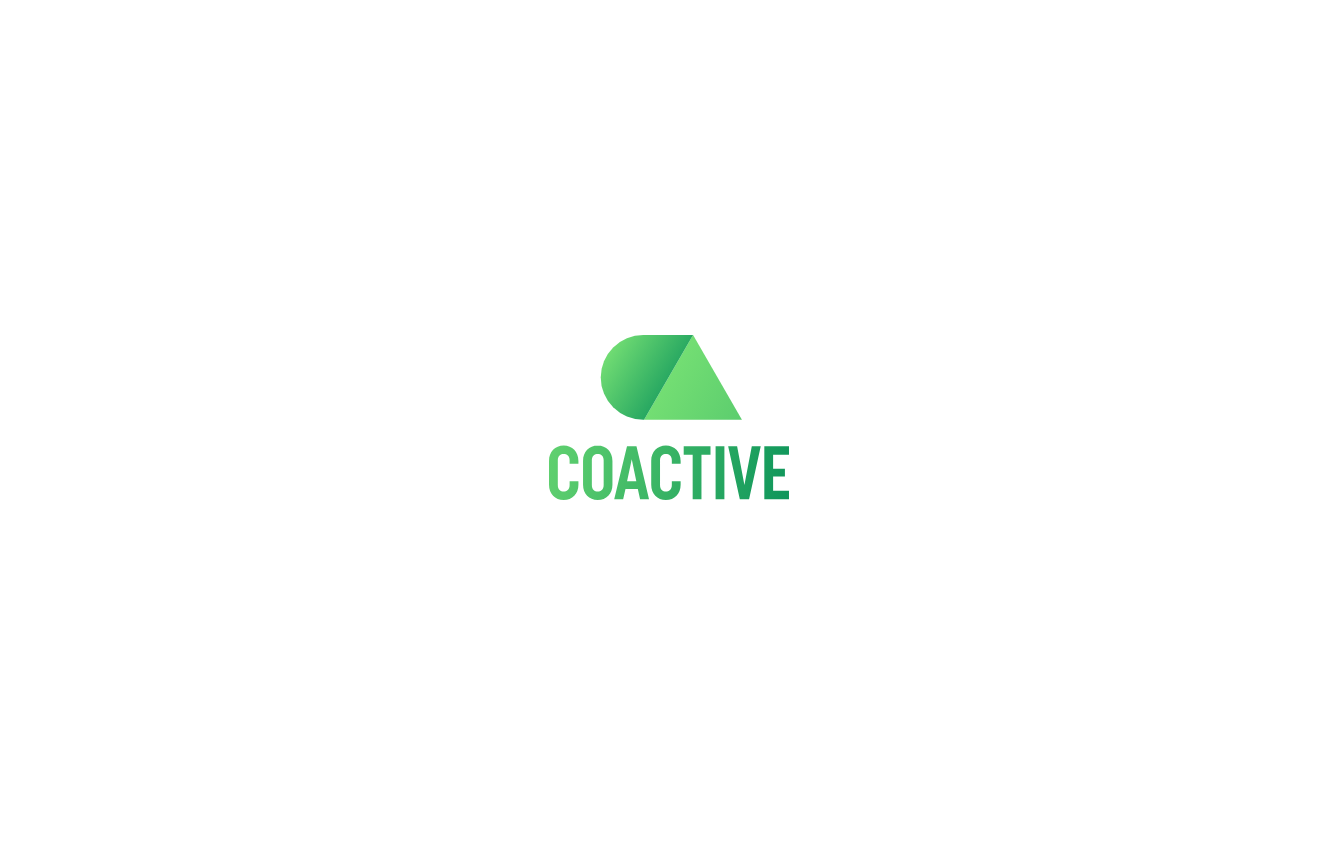 scroll, scrollTop: 0, scrollLeft: 0, axis: both 